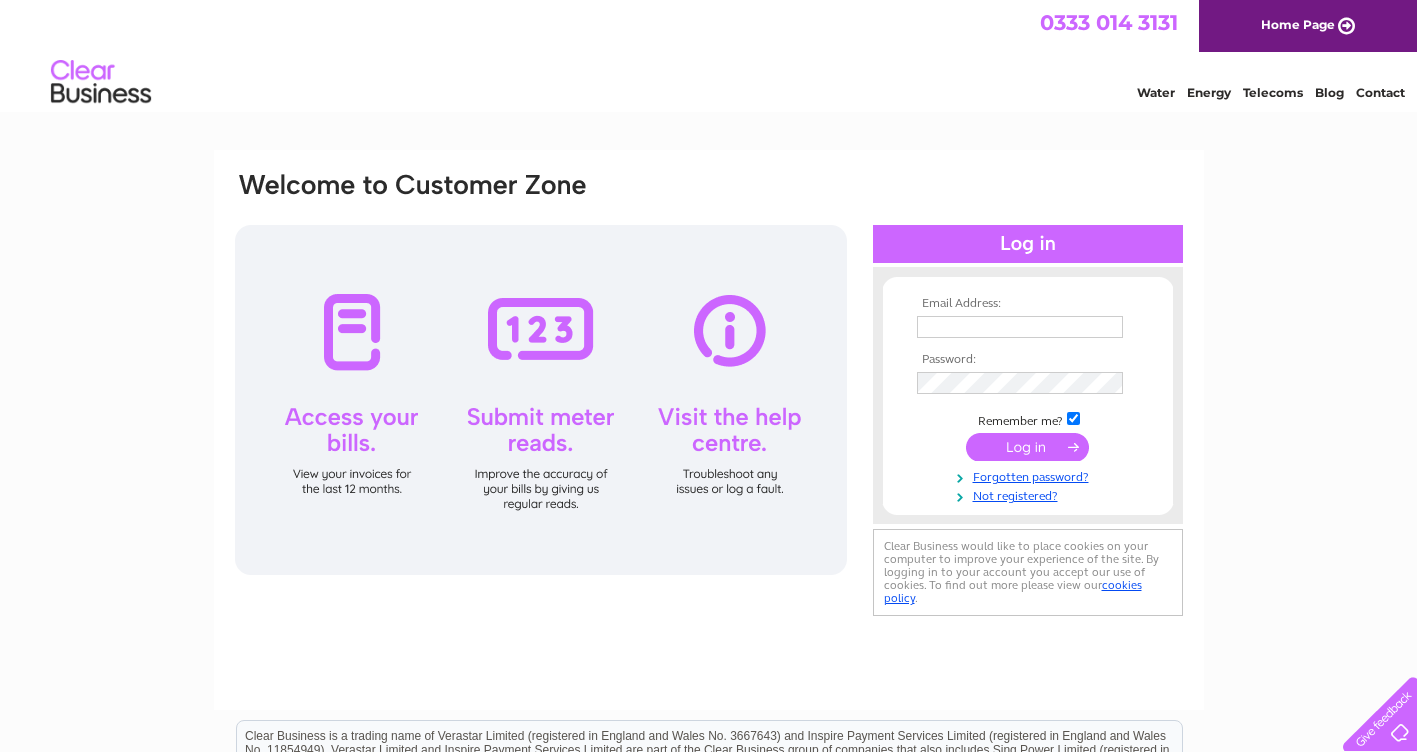 scroll, scrollTop: 0, scrollLeft: 0, axis: both 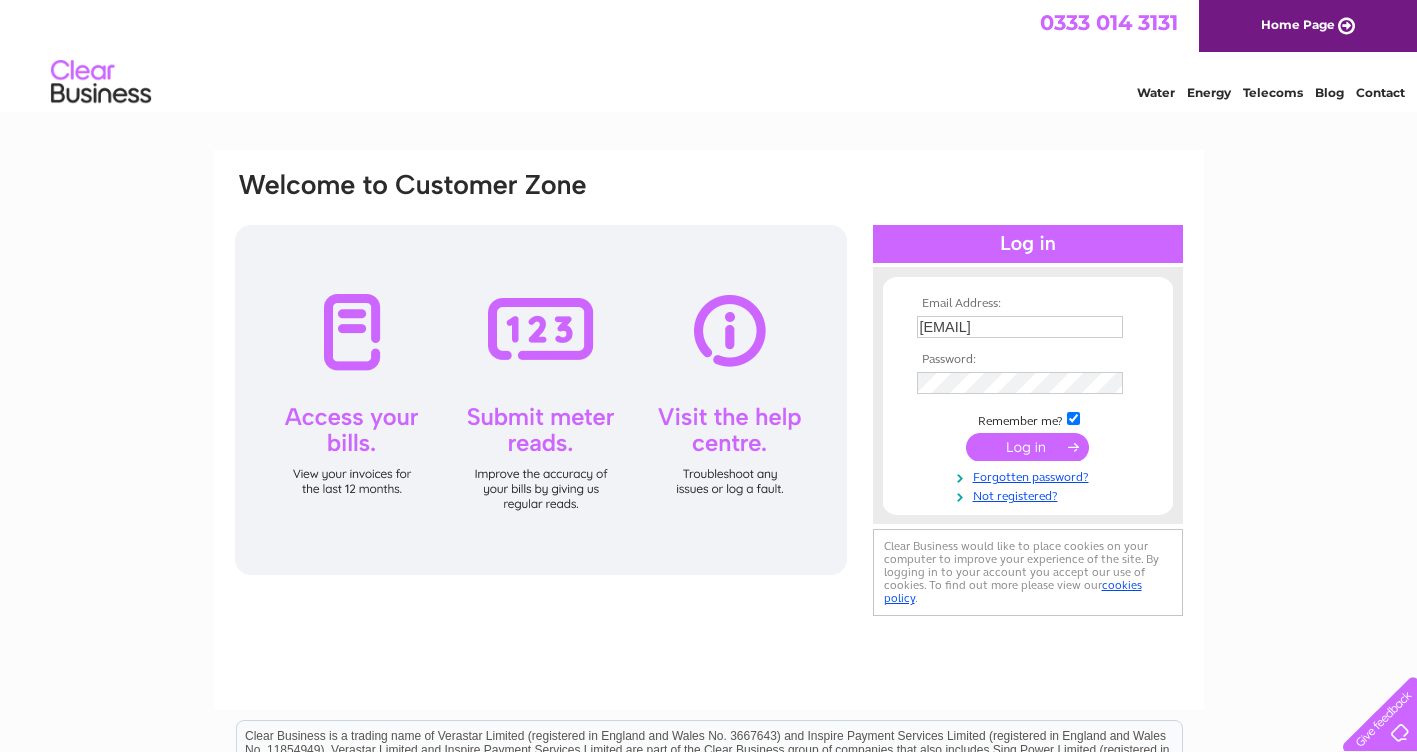 click at bounding box center (1027, 447) 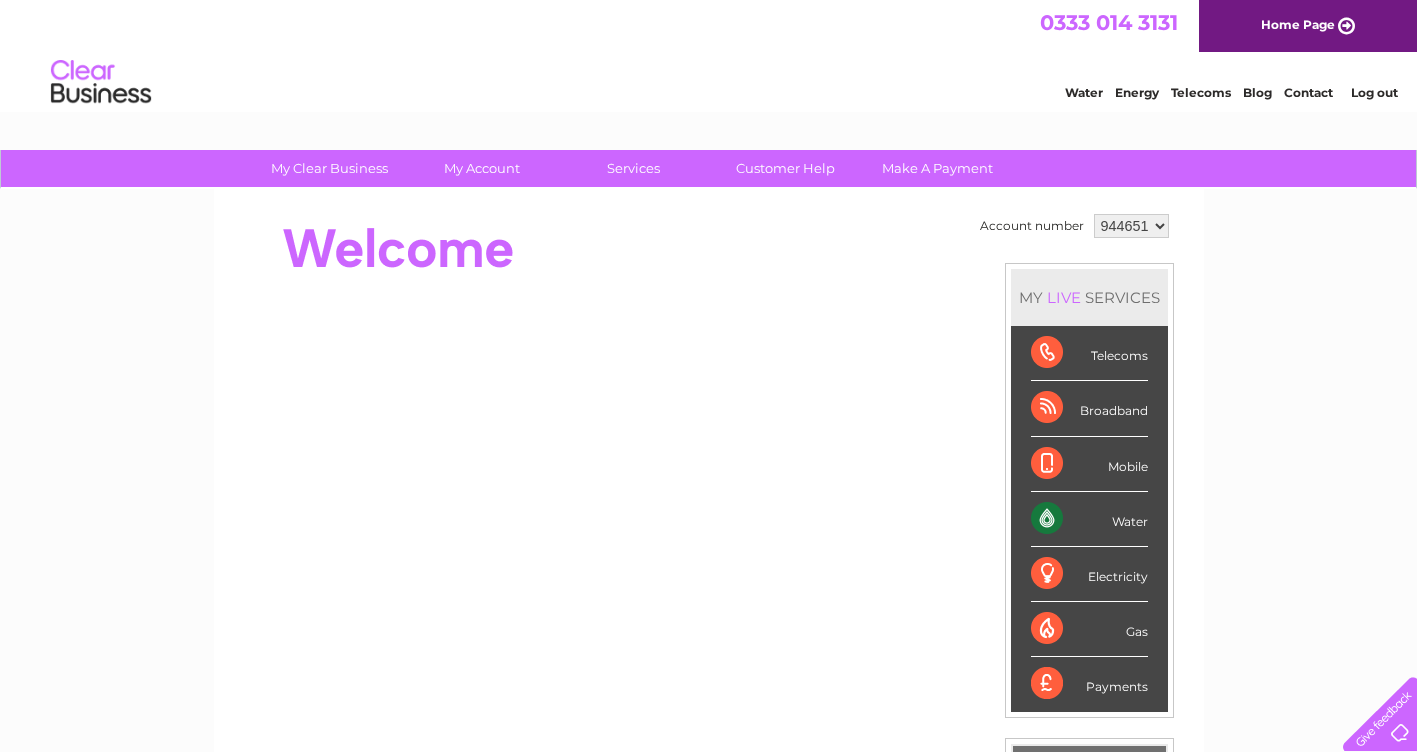 scroll, scrollTop: 0, scrollLeft: 0, axis: both 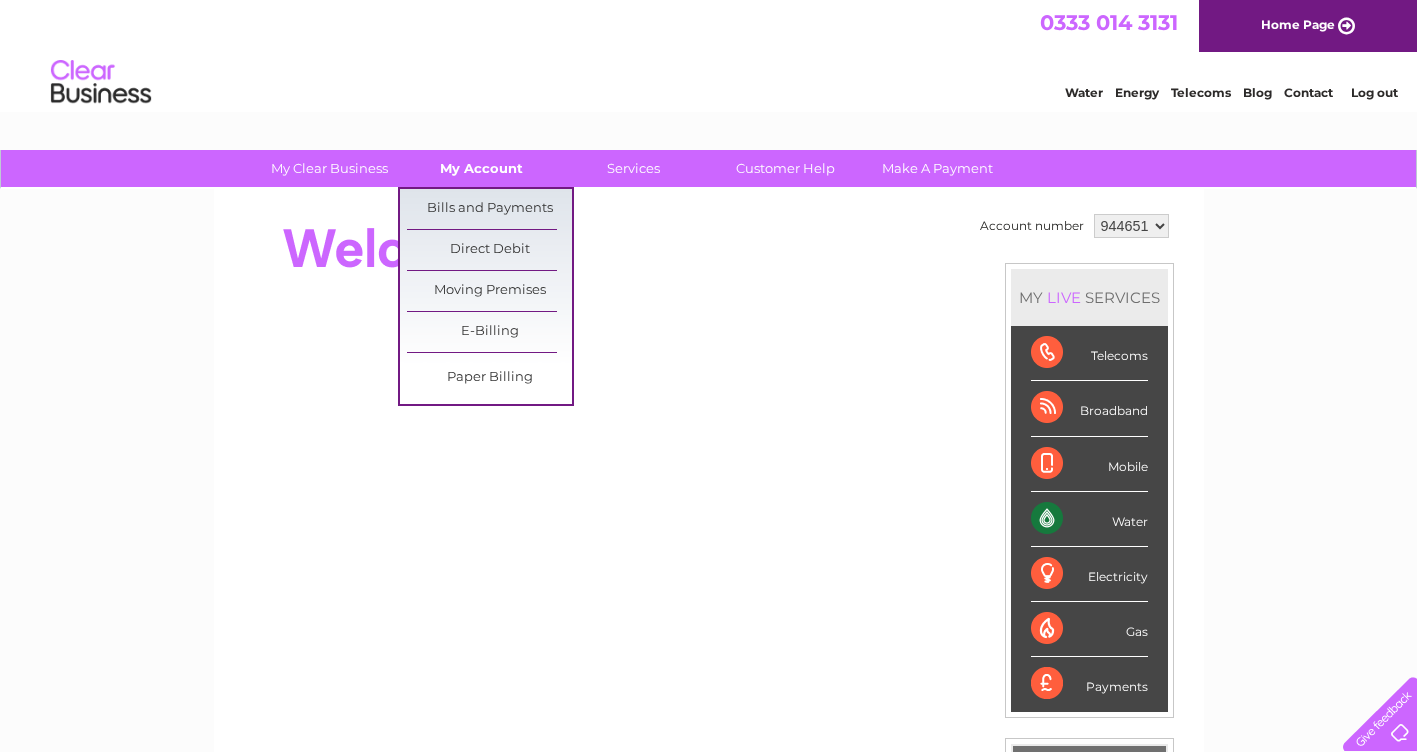 click on "My Account" at bounding box center (481, 168) 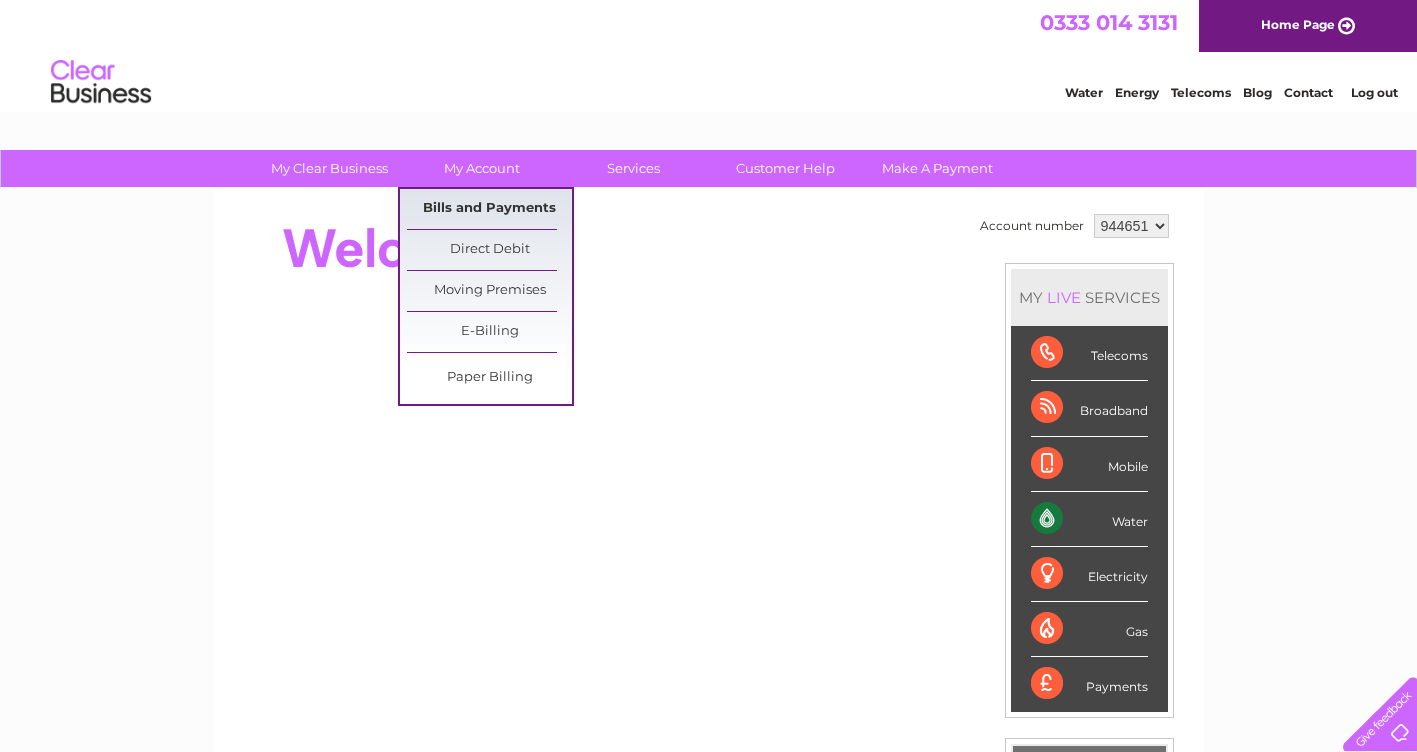 click on "Bills and Payments" at bounding box center (489, 209) 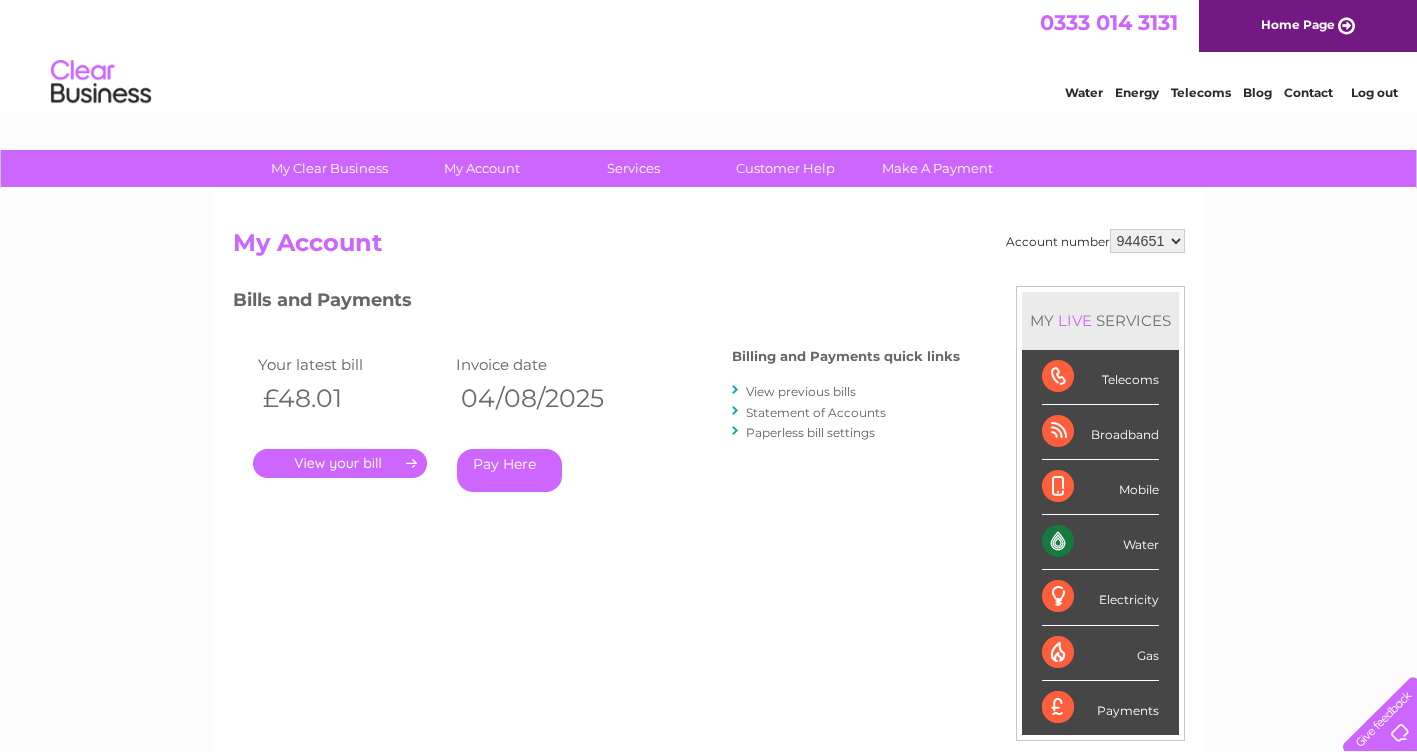 scroll, scrollTop: 0, scrollLeft: 0, axis: both 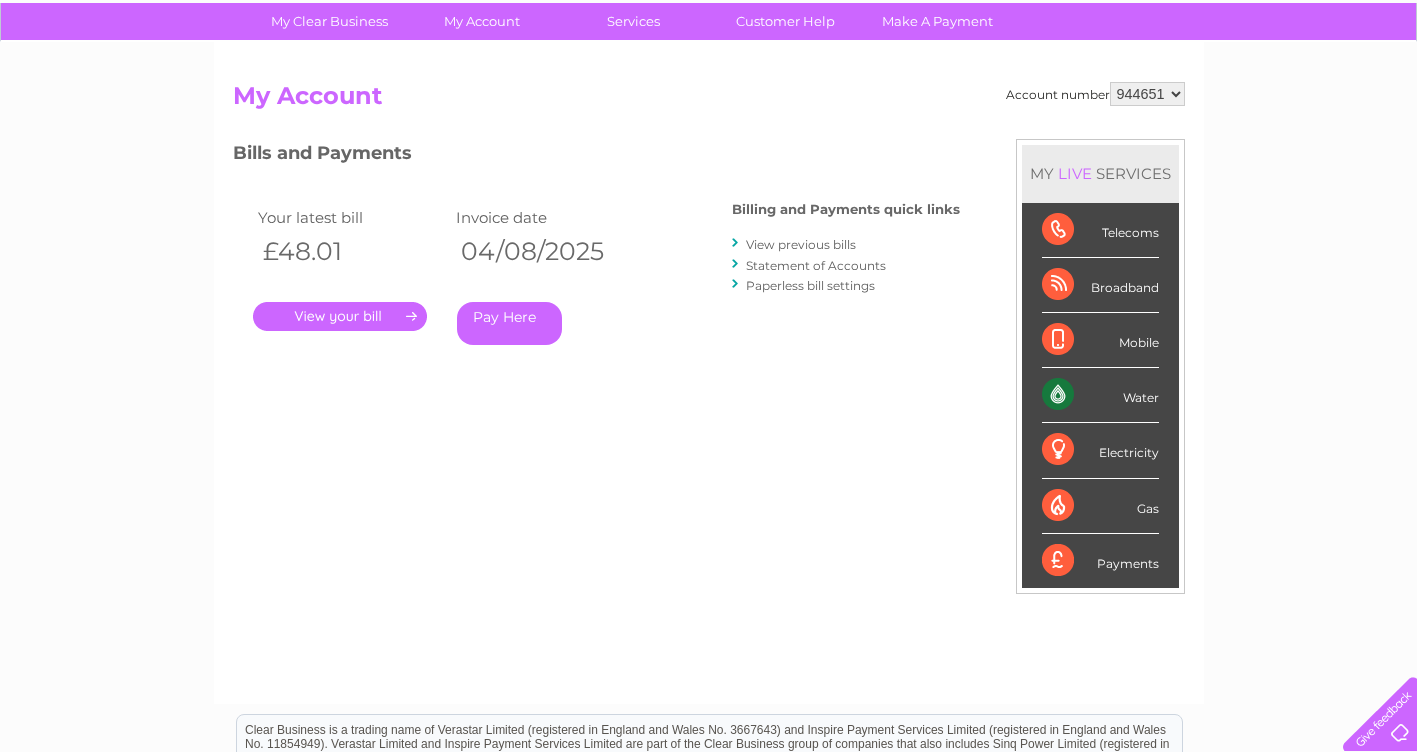 click on "." at bounding box center [340, 316] 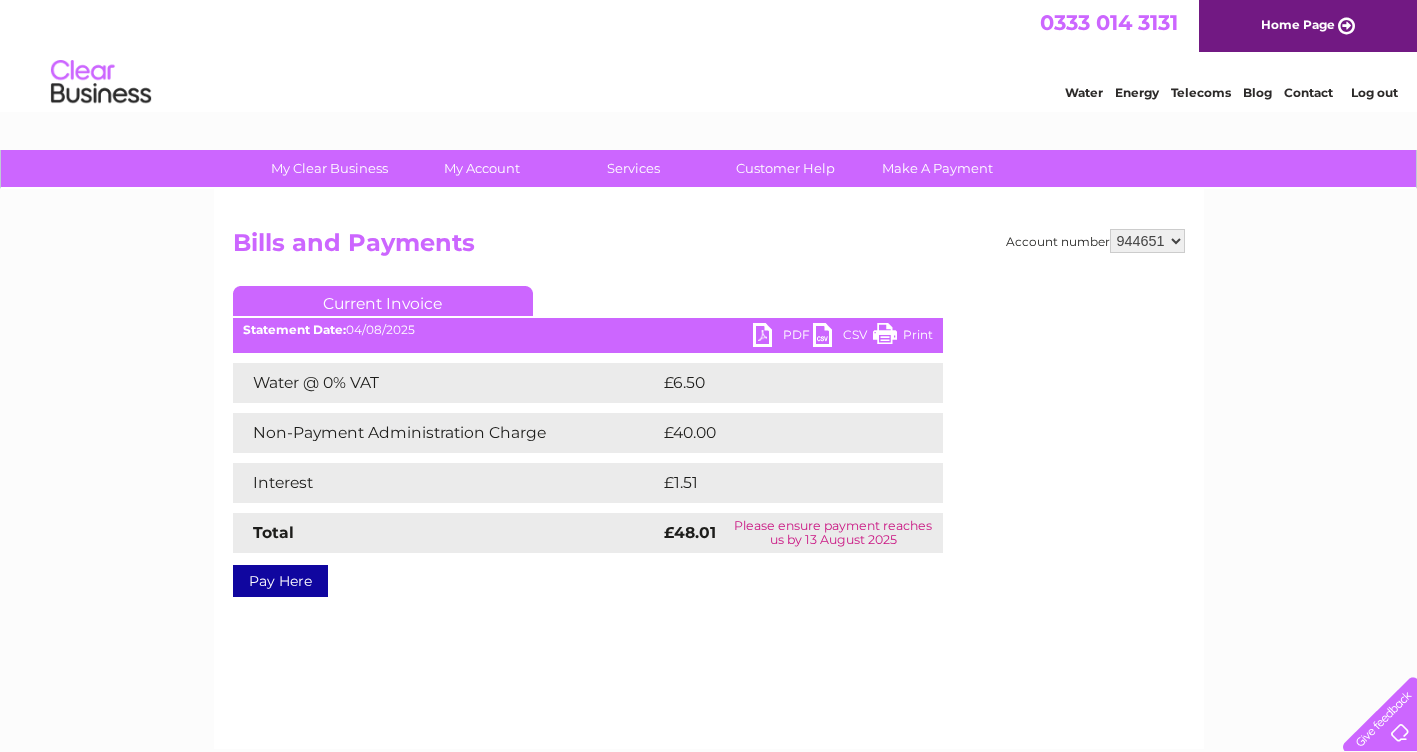 scroll, scrollTop: 0, scrollLeft: 0, axis: both 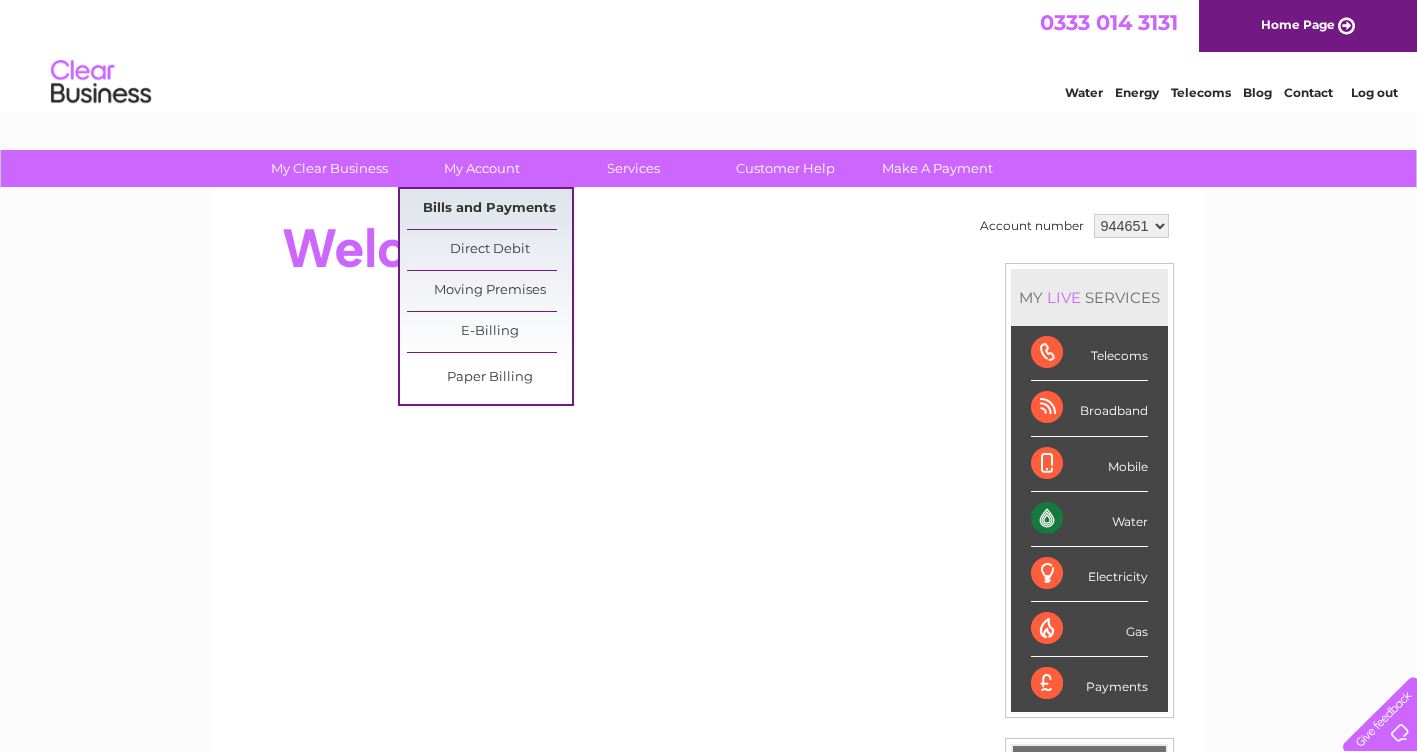 click on "Bills and Payments" at bounding box center [489, 209] 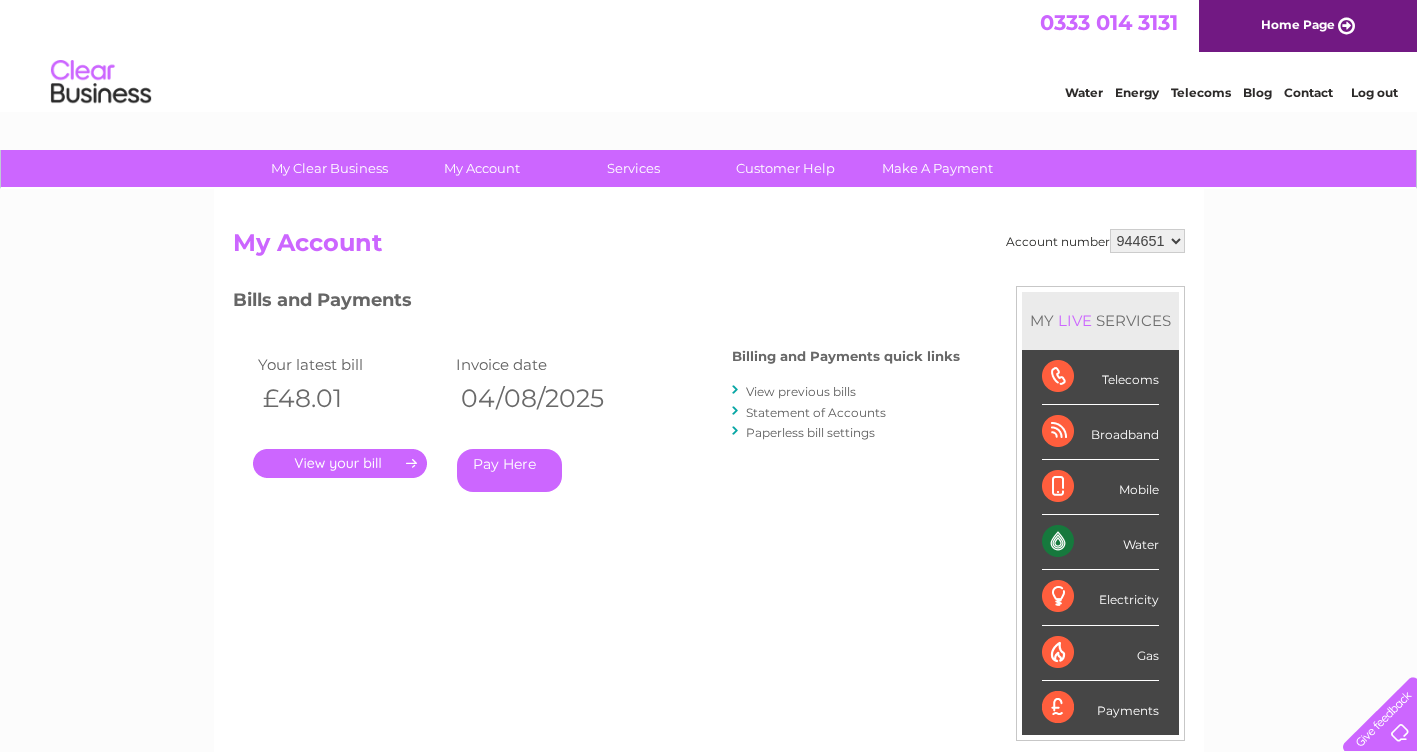 scroll, scrollTop: 0, scrollLeft: 0, axis: both 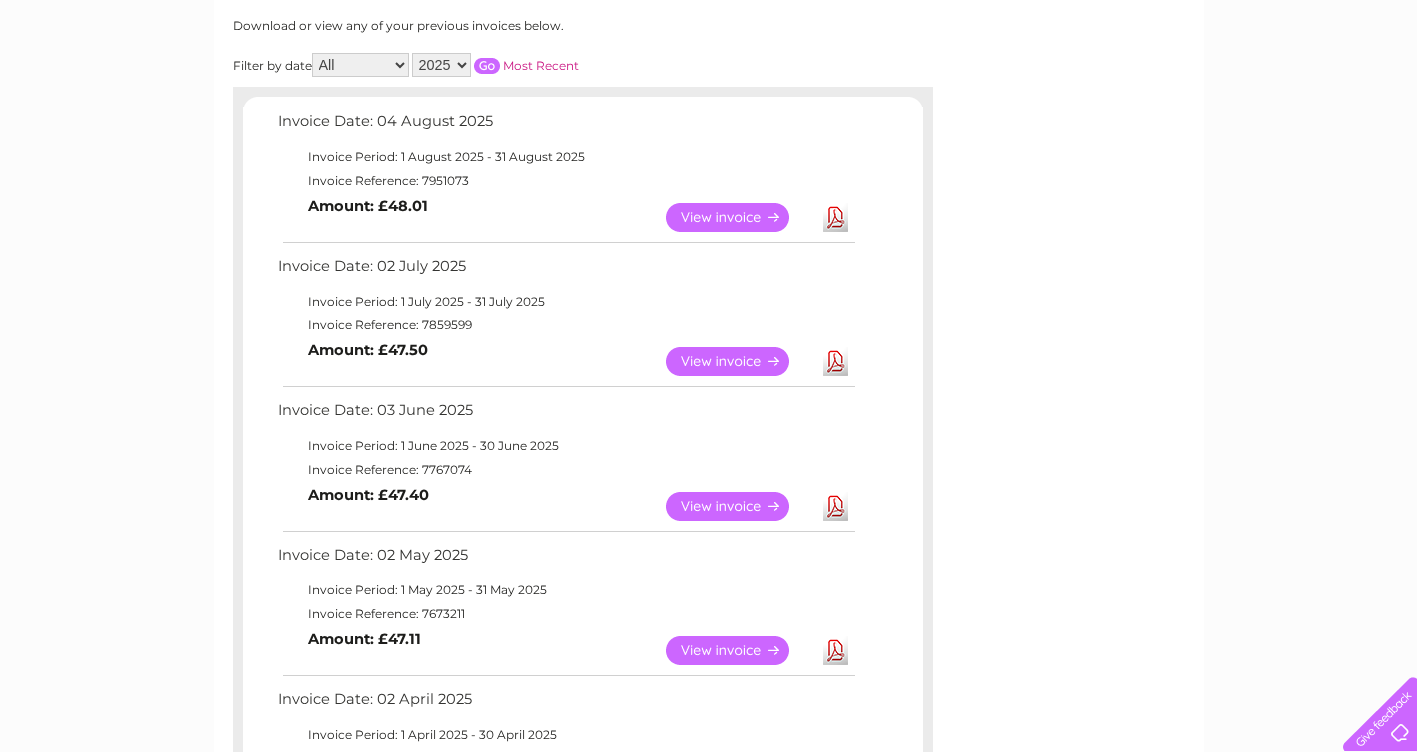 click on "View" at bounding box center (739, 650) 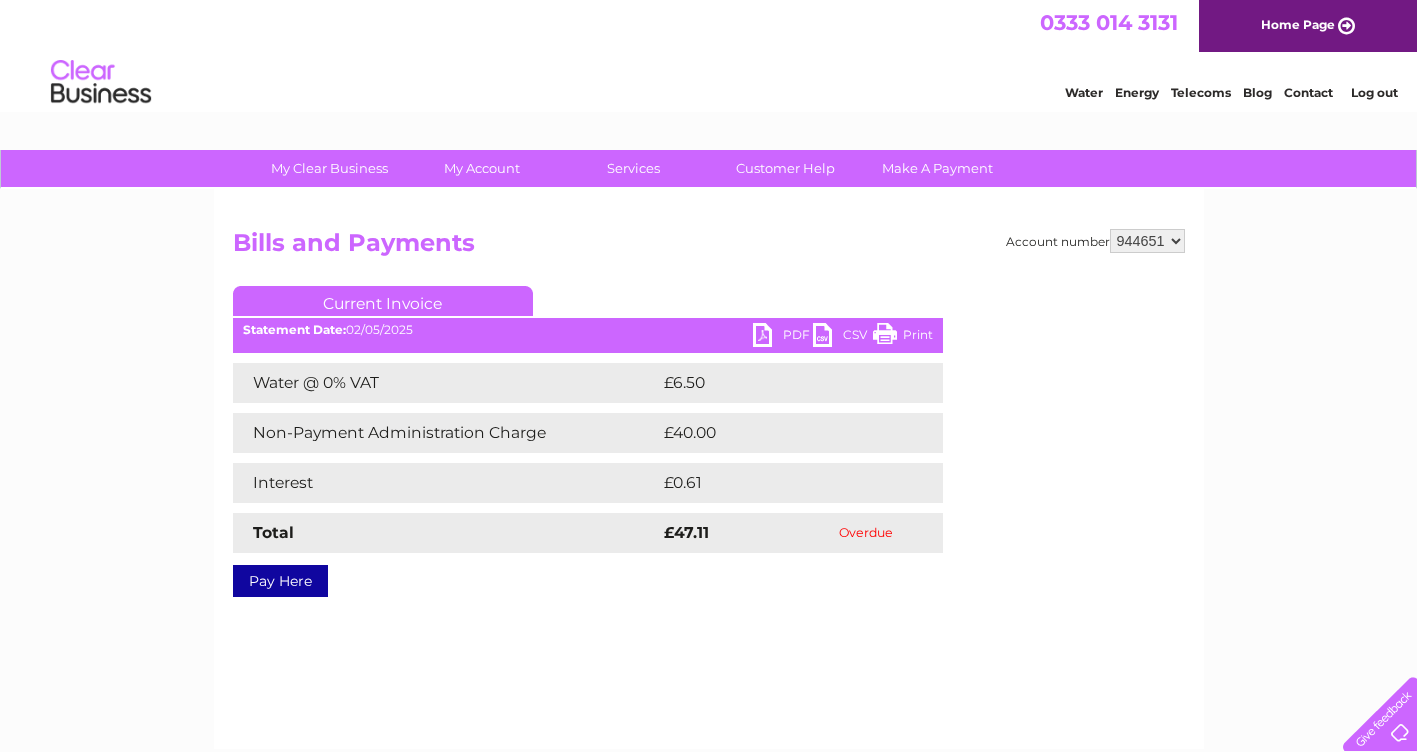 scroll, scrollTop: 0, scrollLeft: 0, axis: both 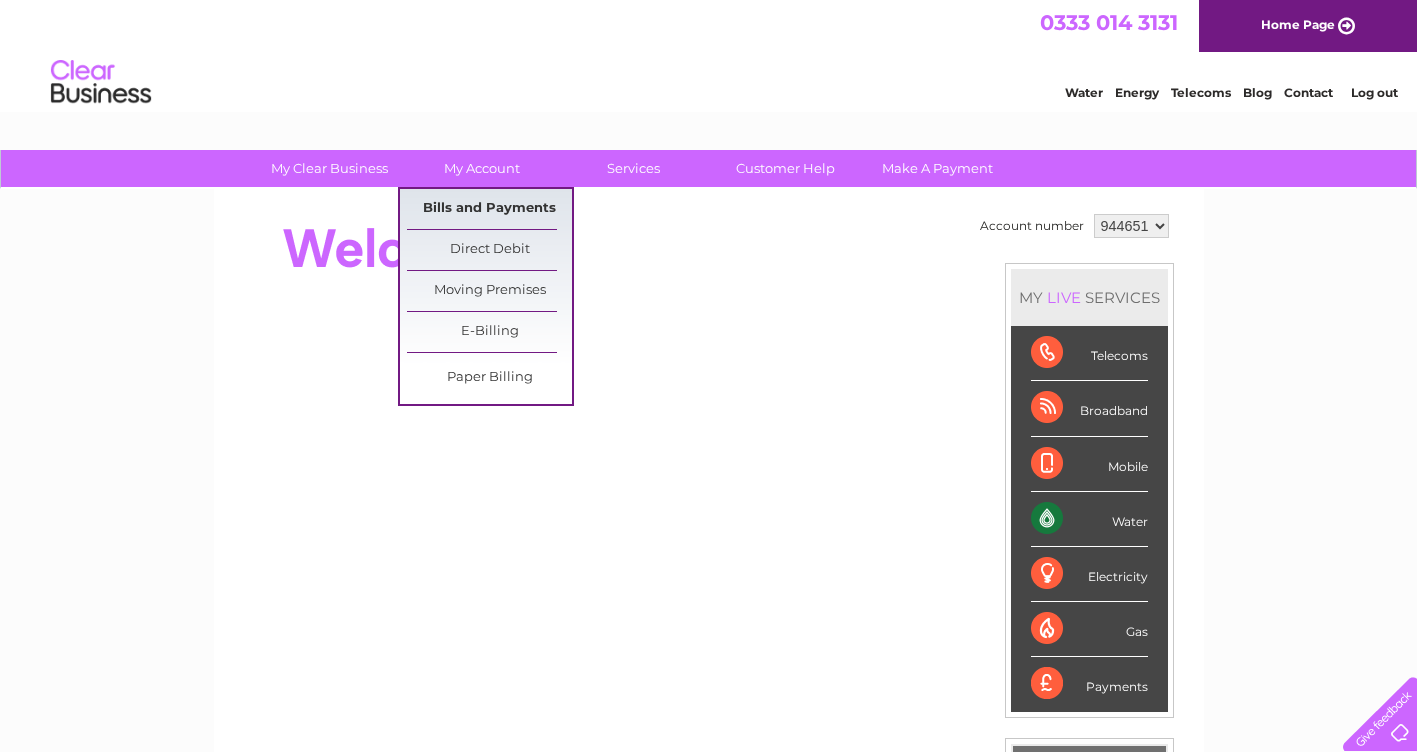 click on "Bills and Payments" at bounding box center [489, 209] 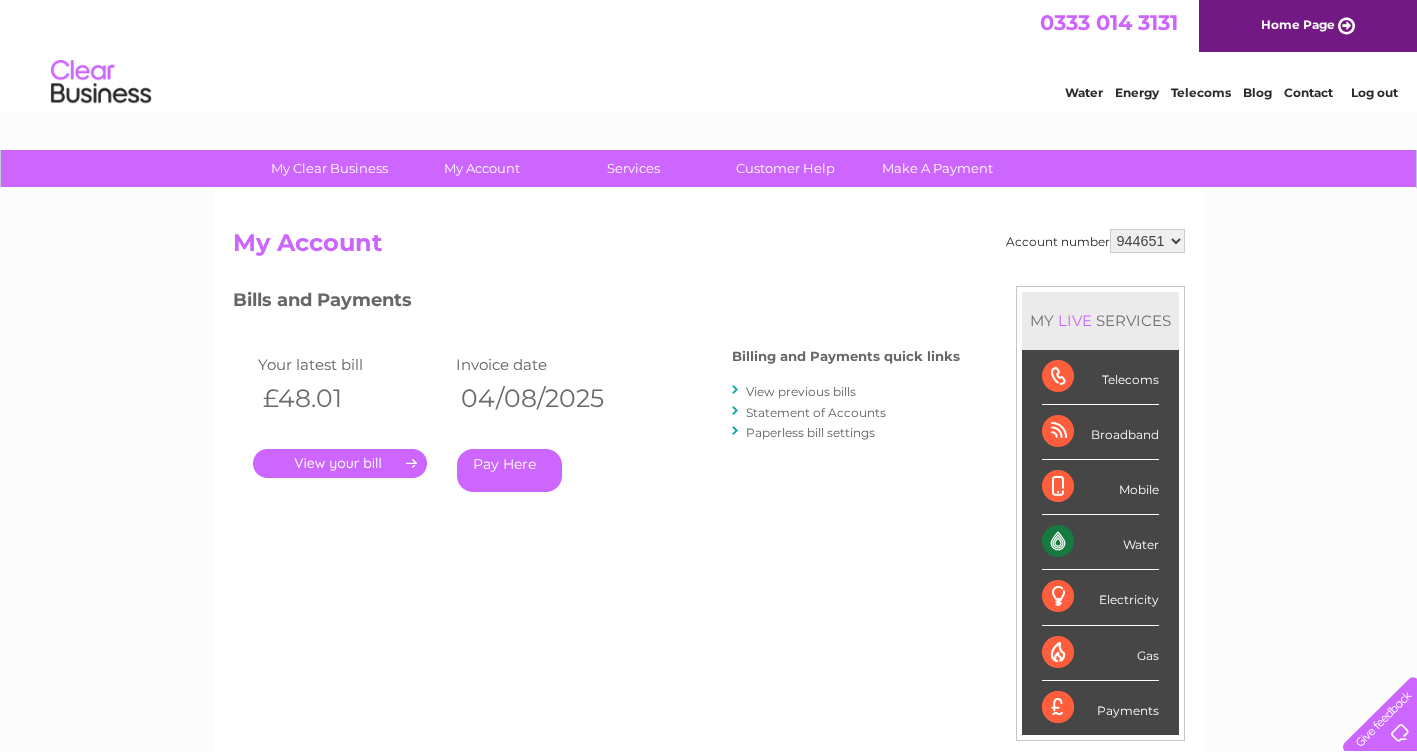 scroll, scrollTop: 0, scrollLeft: 0, axis: both 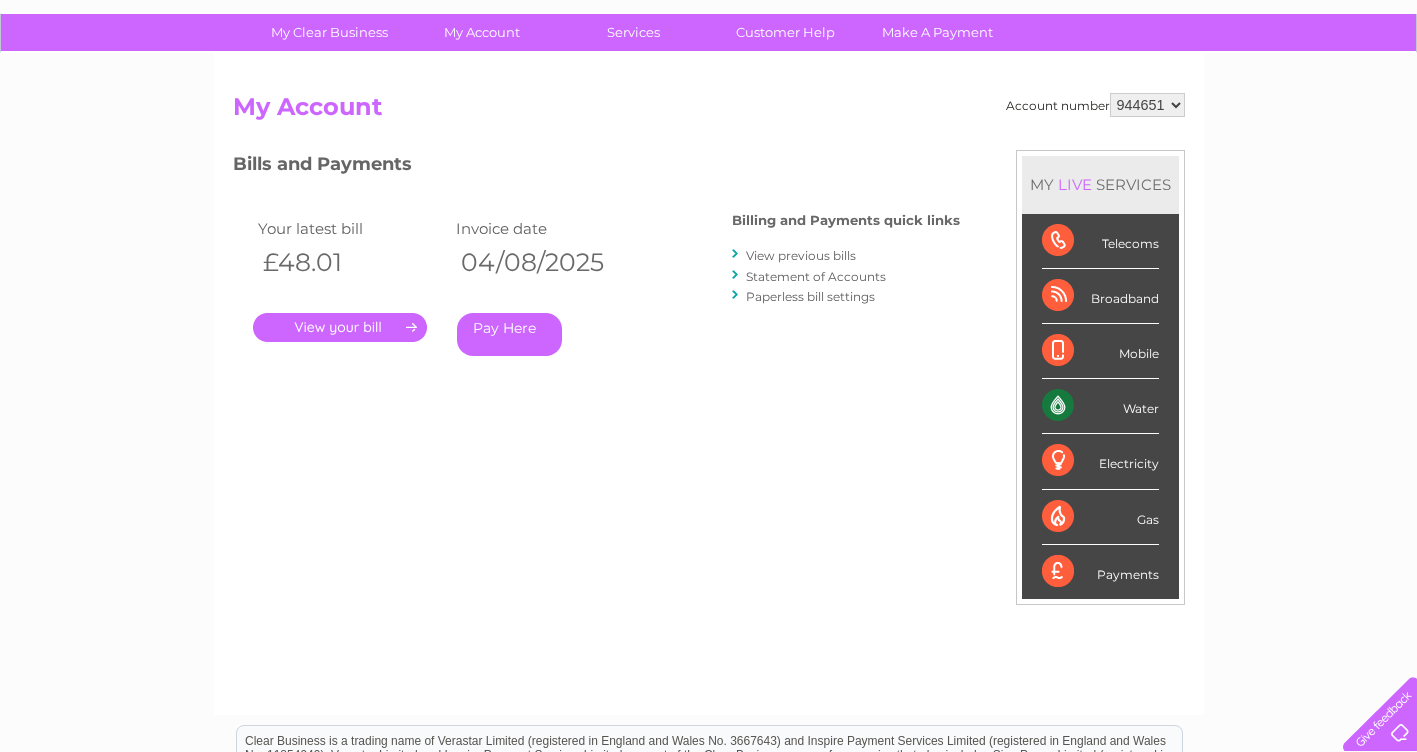 click on "View previous bills" at bounding box center [801, 255] 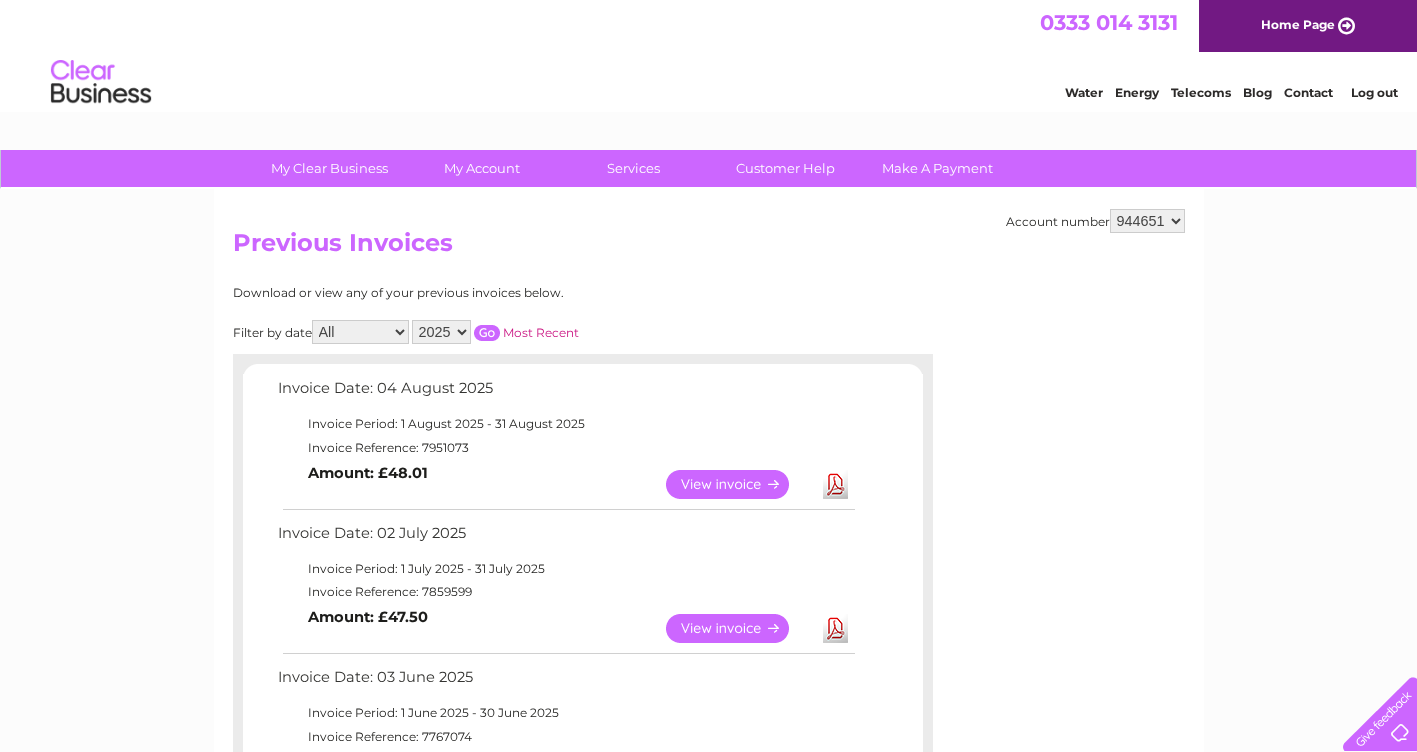 scroll, scrollTop: 0, scrollLeft: 0, axis: both 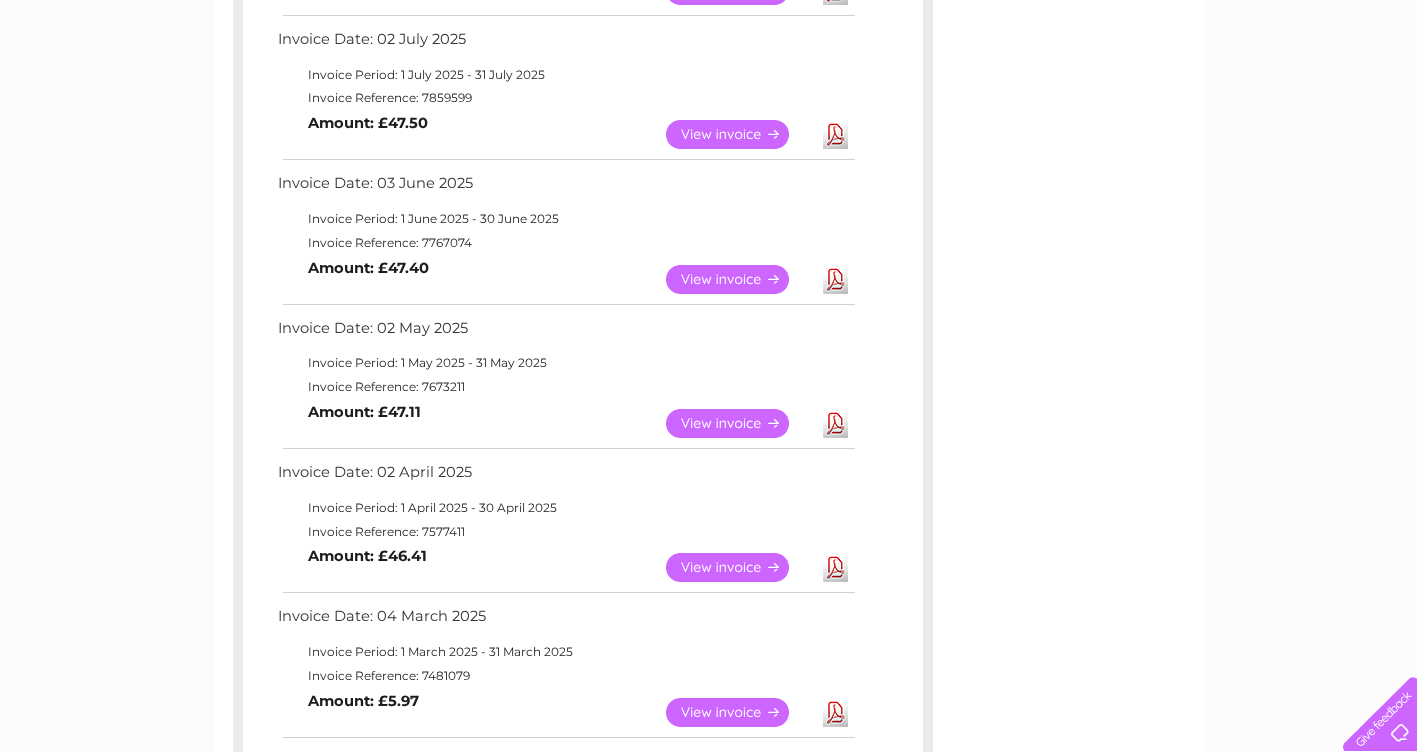 click on "View" at bounding box center (739, 567) 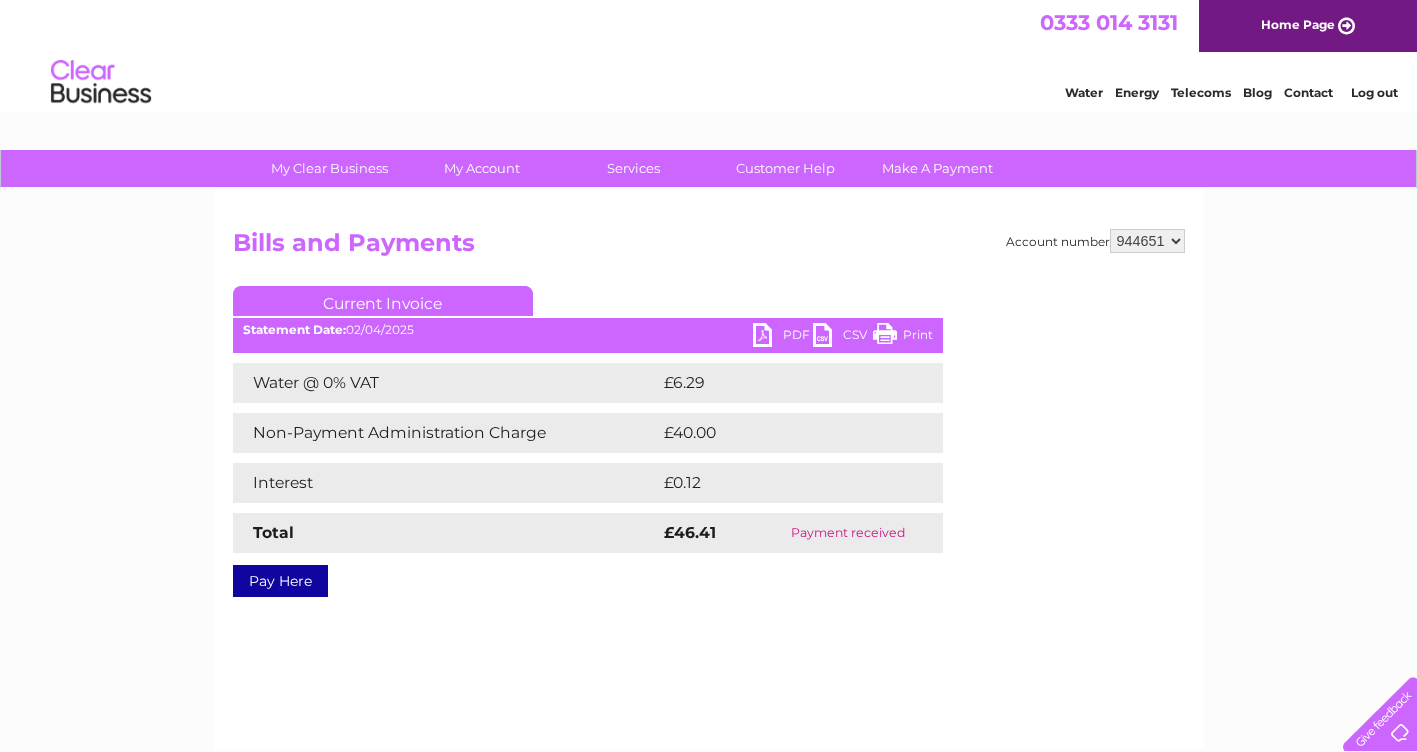 scroll, scrollTop: 0, scrollLeft: 0, axis: both 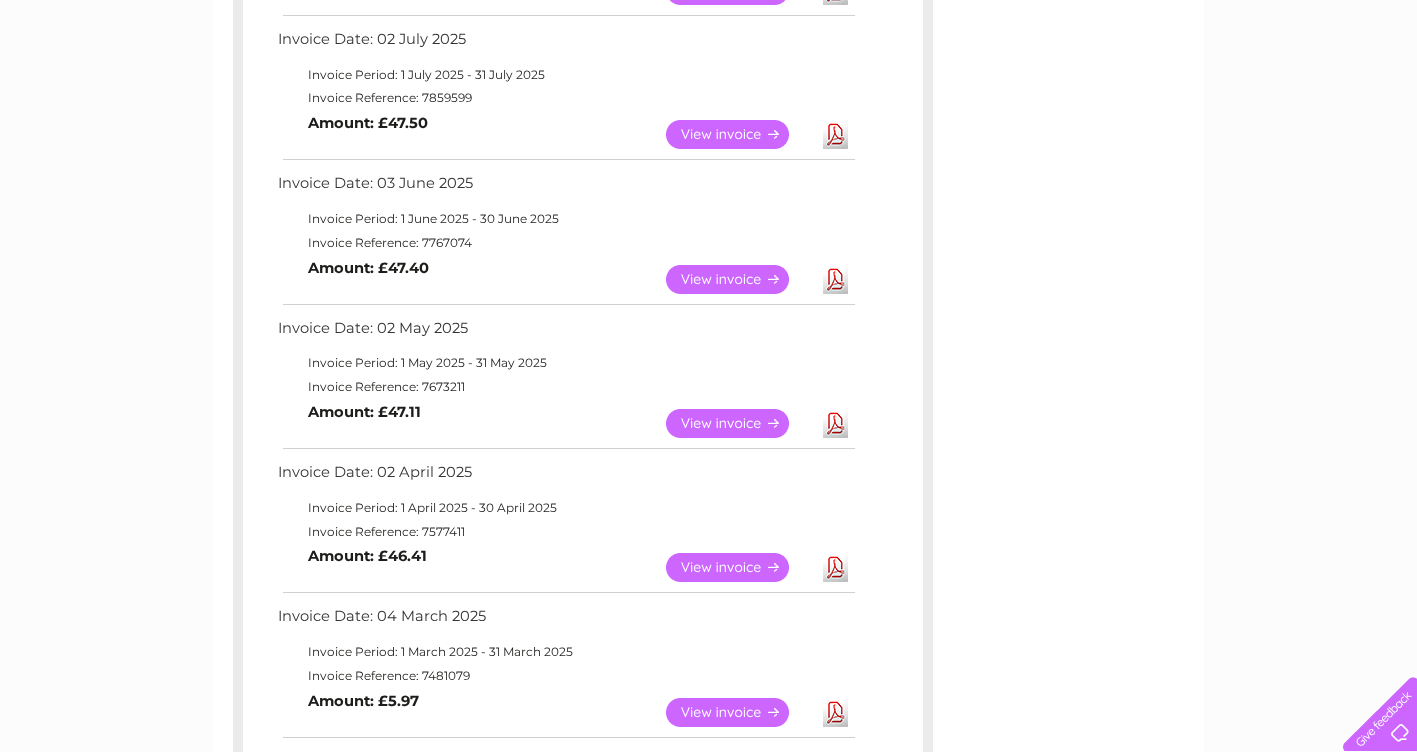 click on "View" at bounding box center [739, 423] 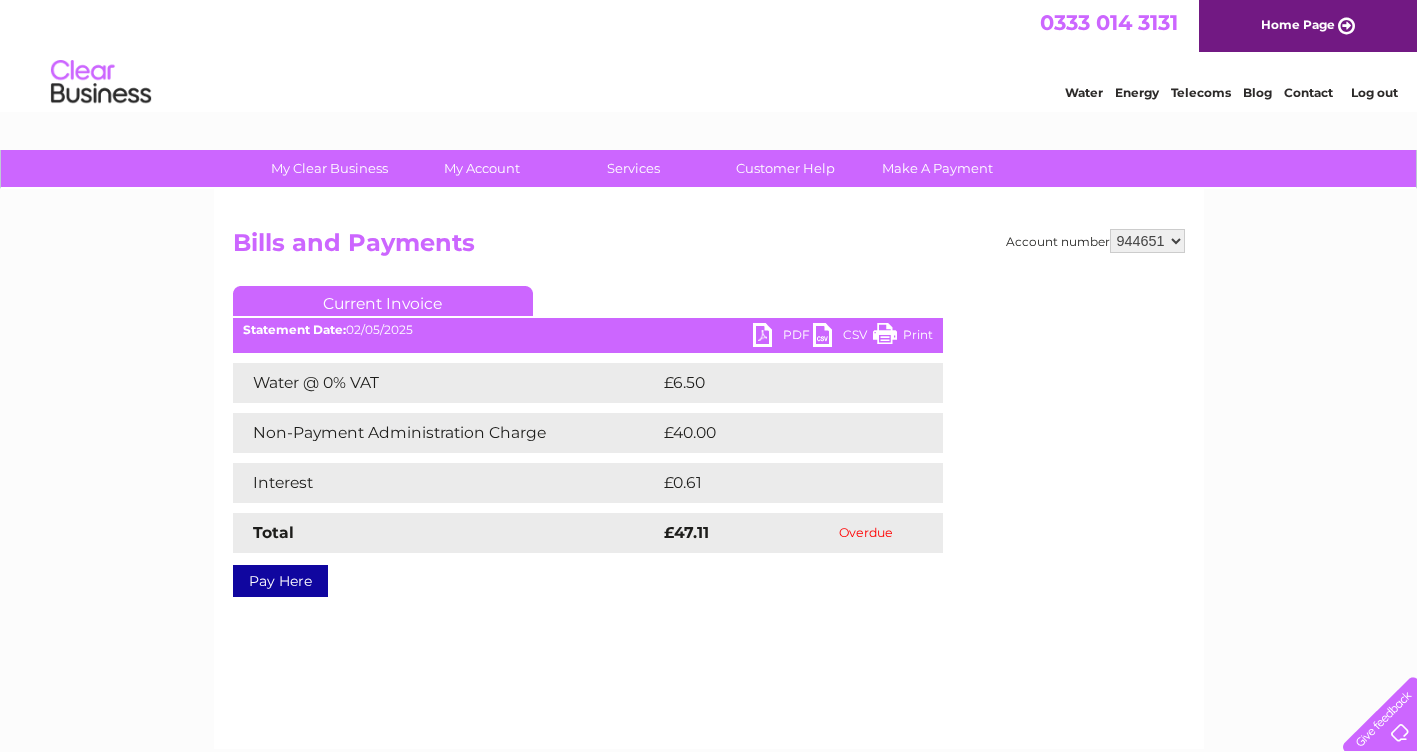 scroll, scrollTop: 0, scrollLeft: 0, axis: both 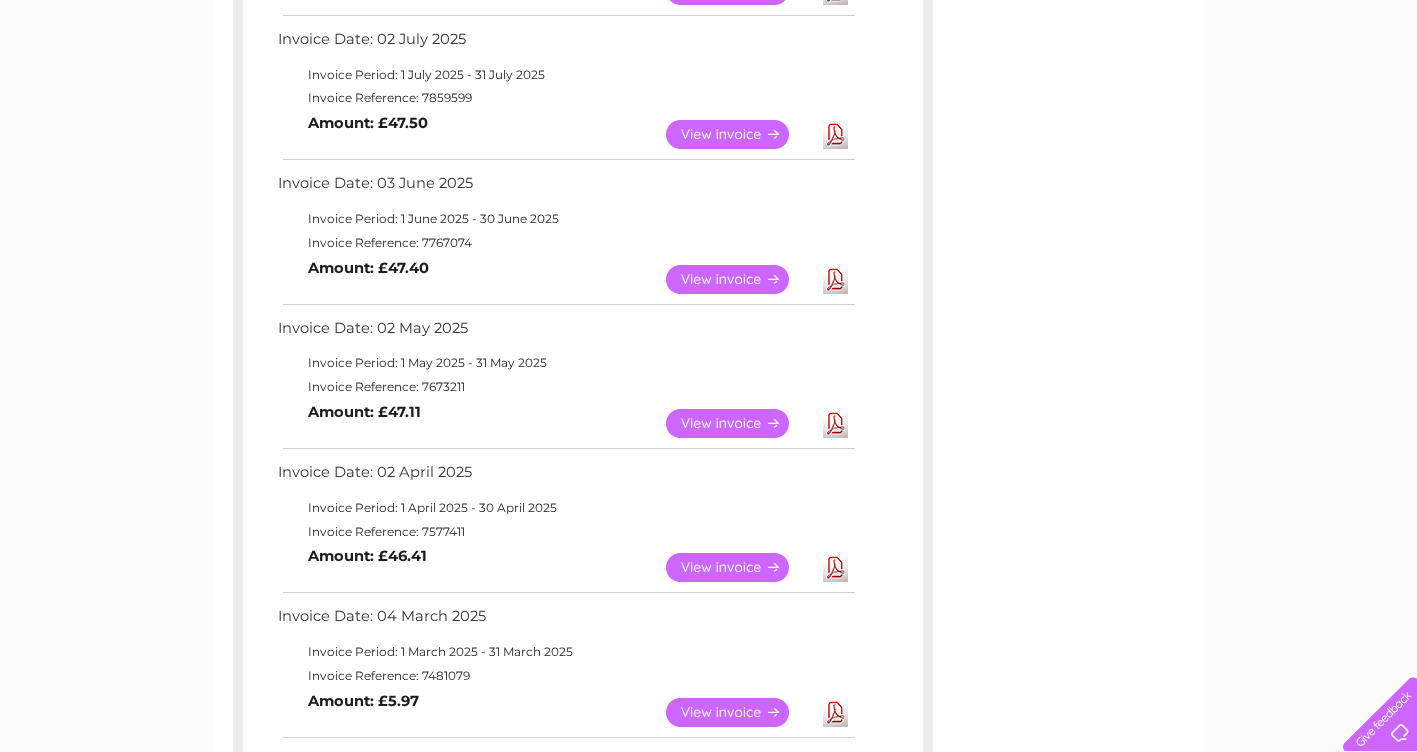 click on "View" at bounding box center [739, 279] 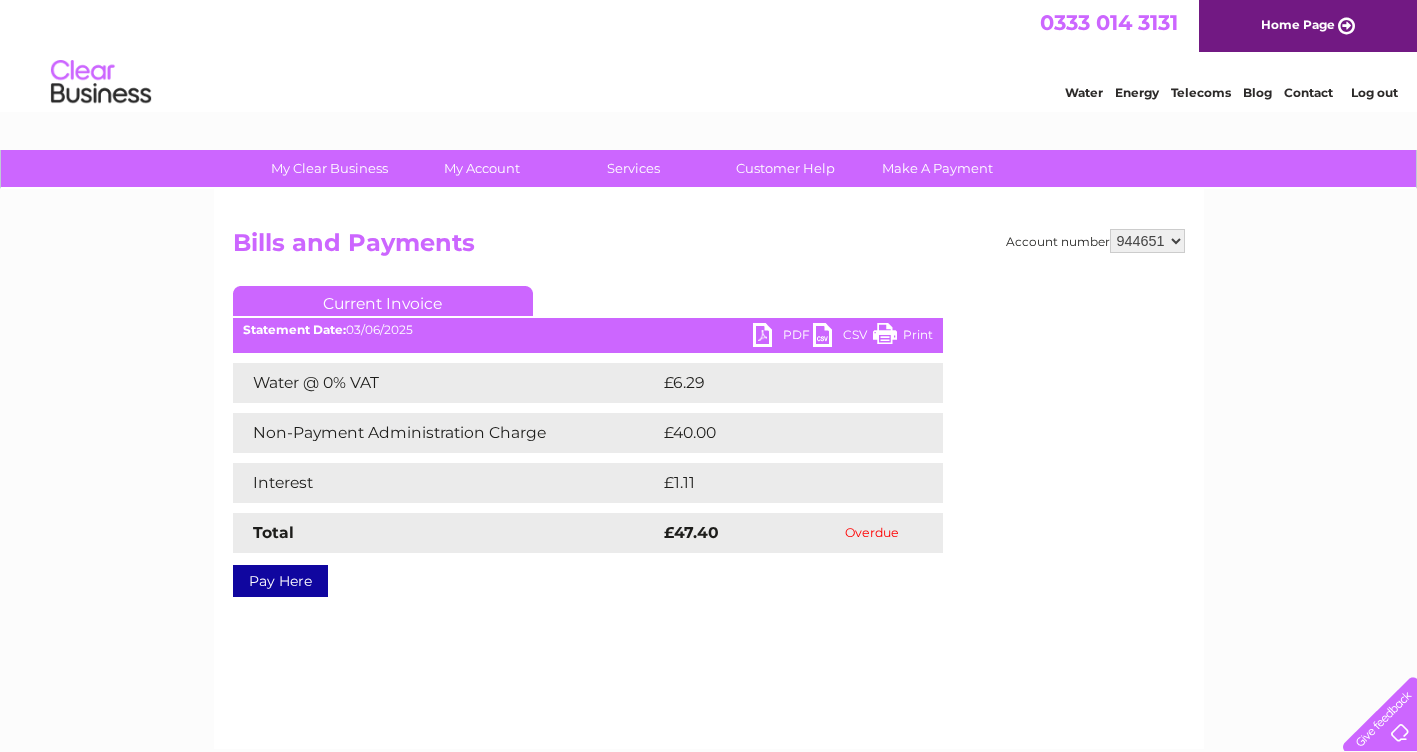 scroll, scrollTop: 0, scrollLeft: 0, axis: both 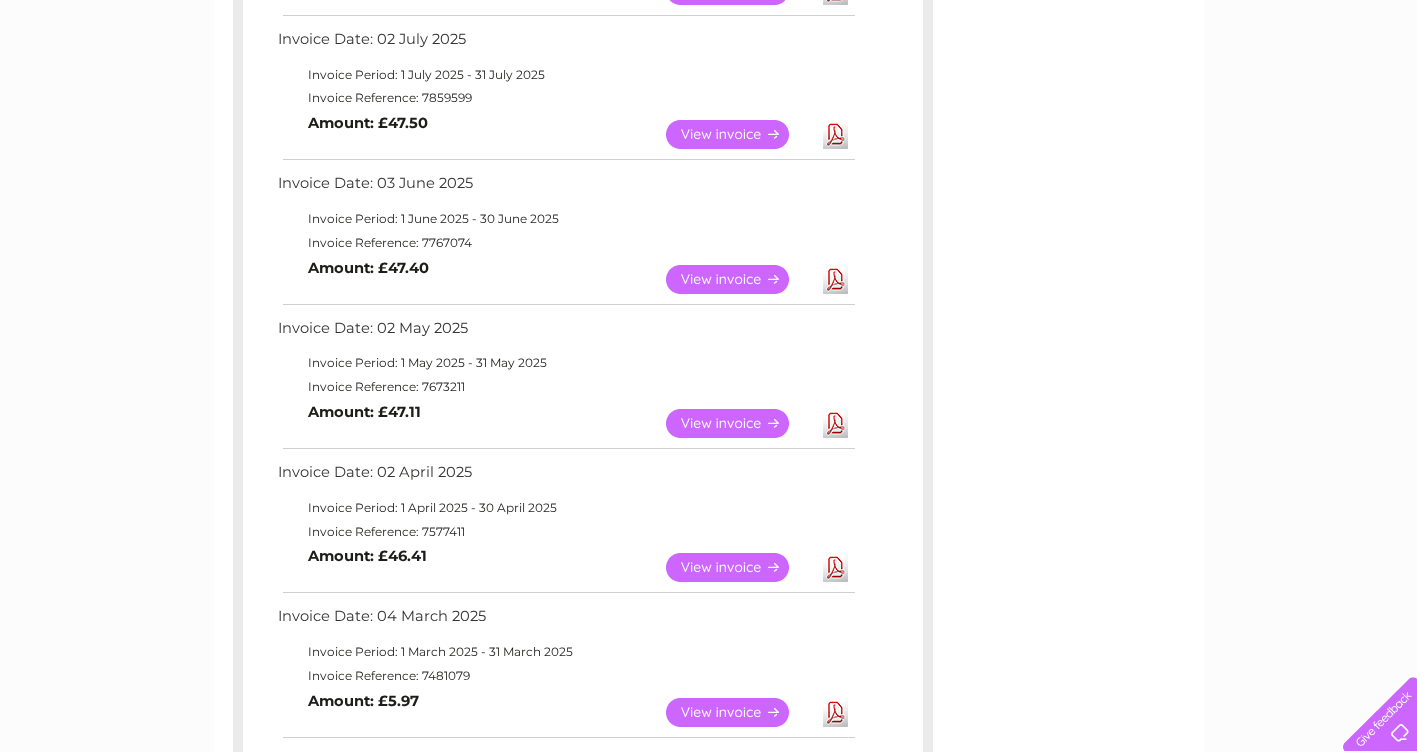 click on "View" at bounding box center (739, 134) 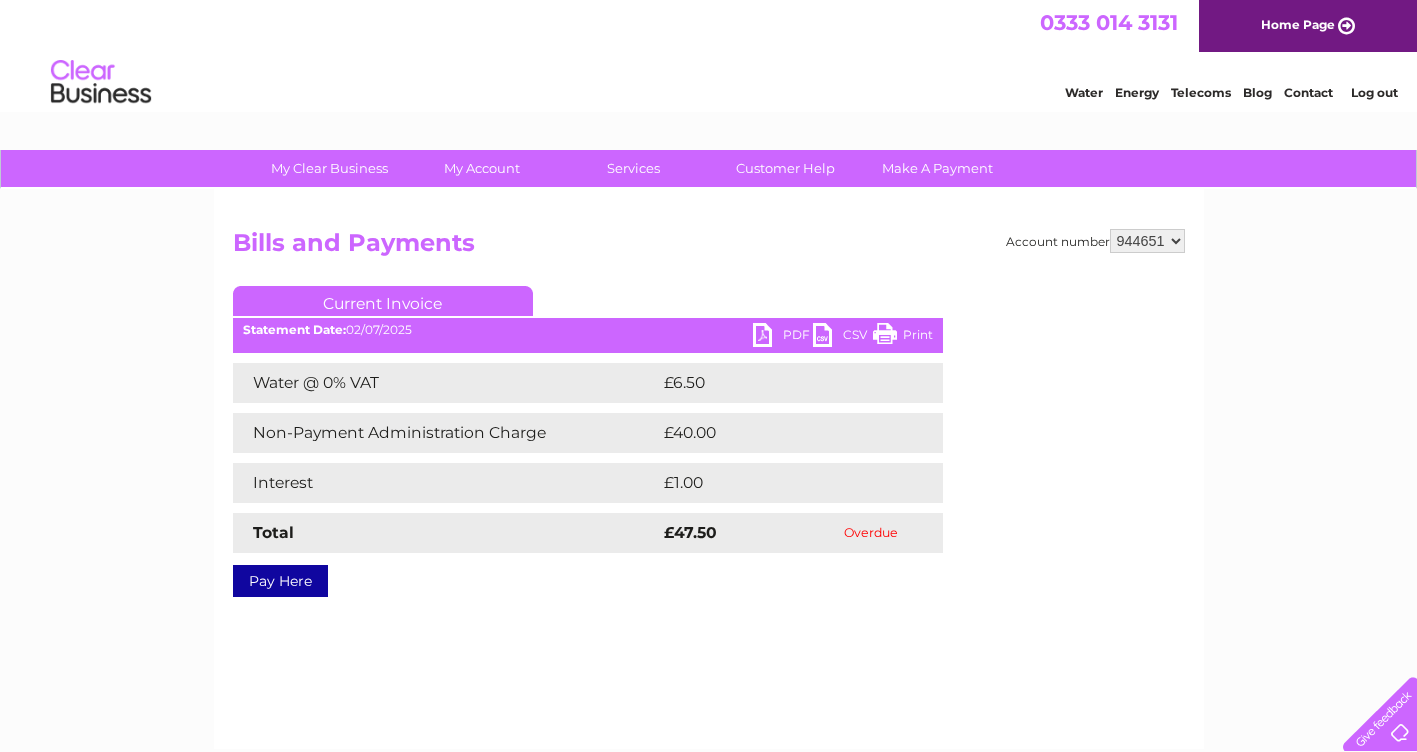 scroll, scrollTop: 0, scrollLeft: 0, axis: both 